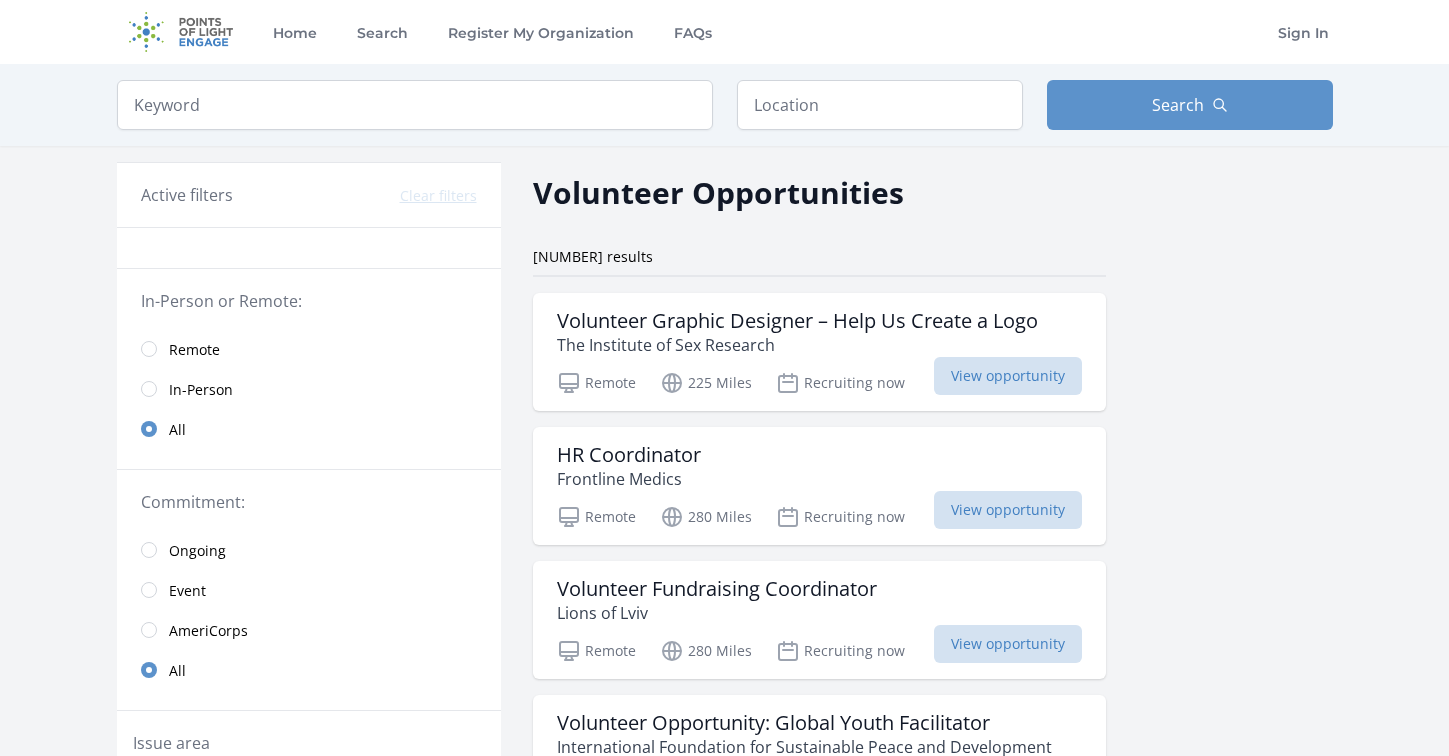 scroll, scrollTop: 0, scrollLeft: 0, axis: both 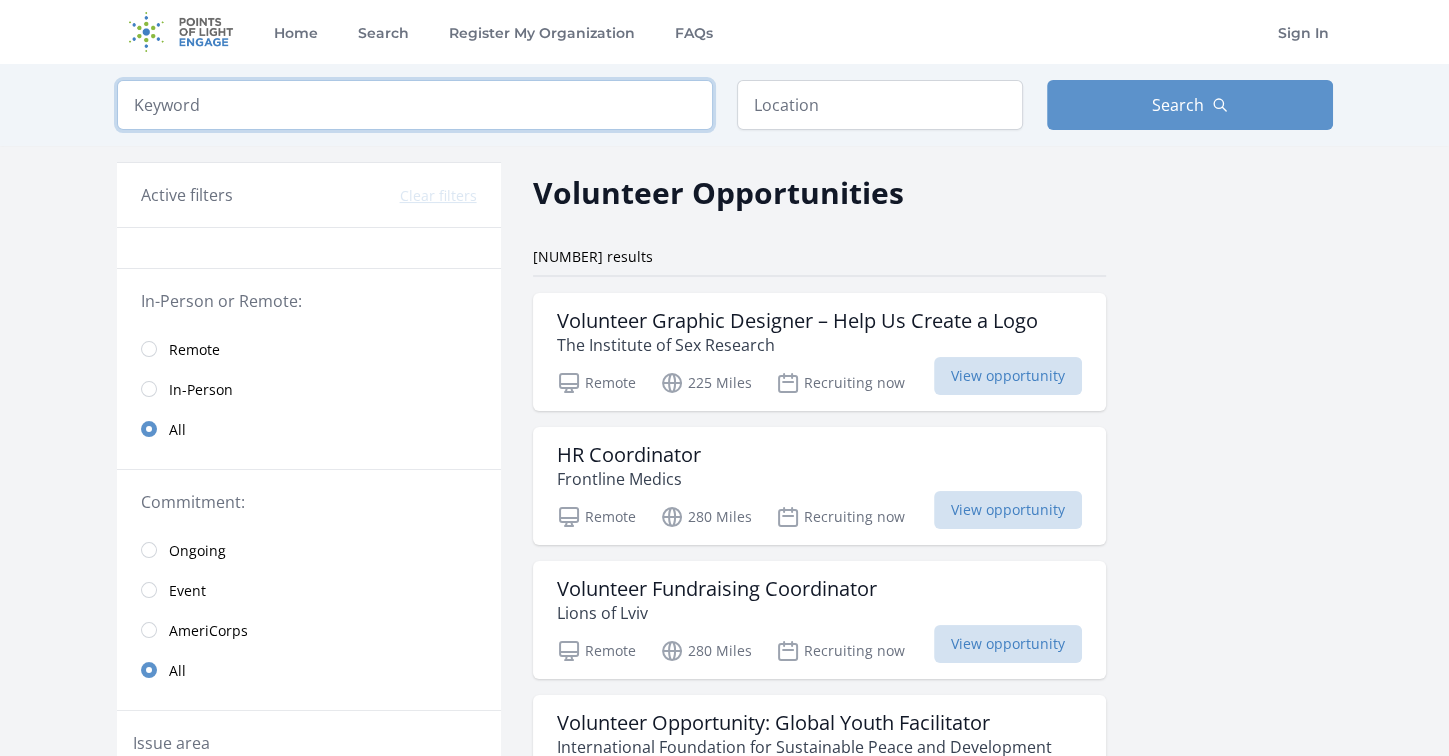 click at bounding box center [415, 105] 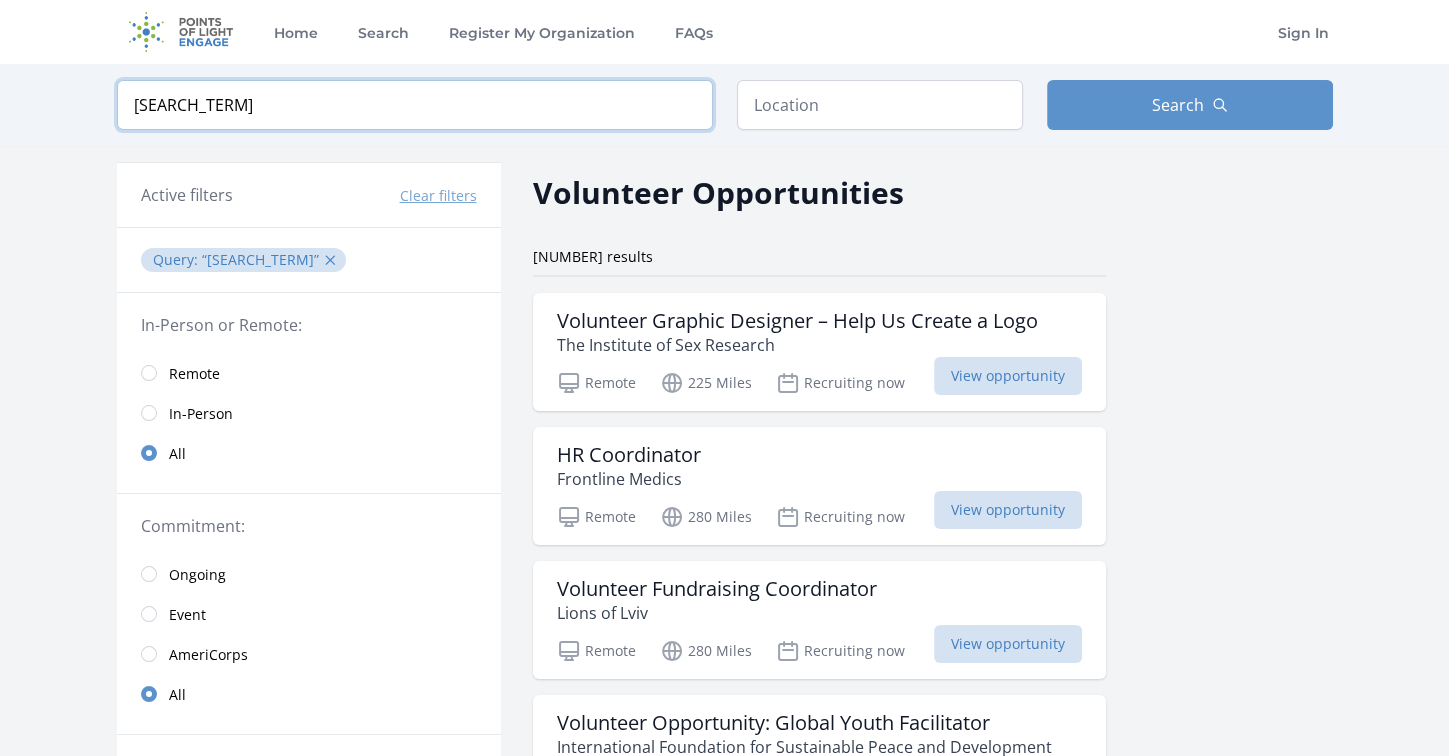 type on "з" 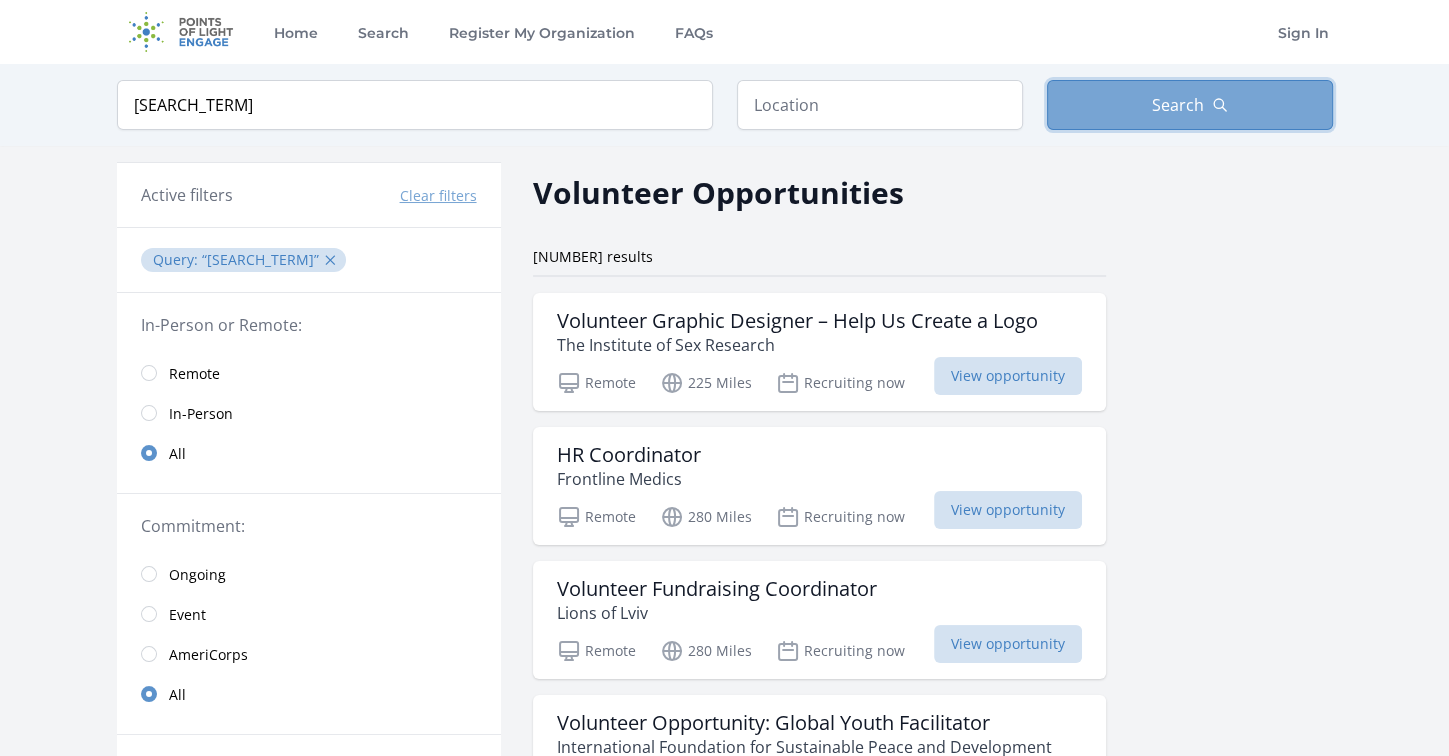 click on "Search" at bounding box center [1178, 105] 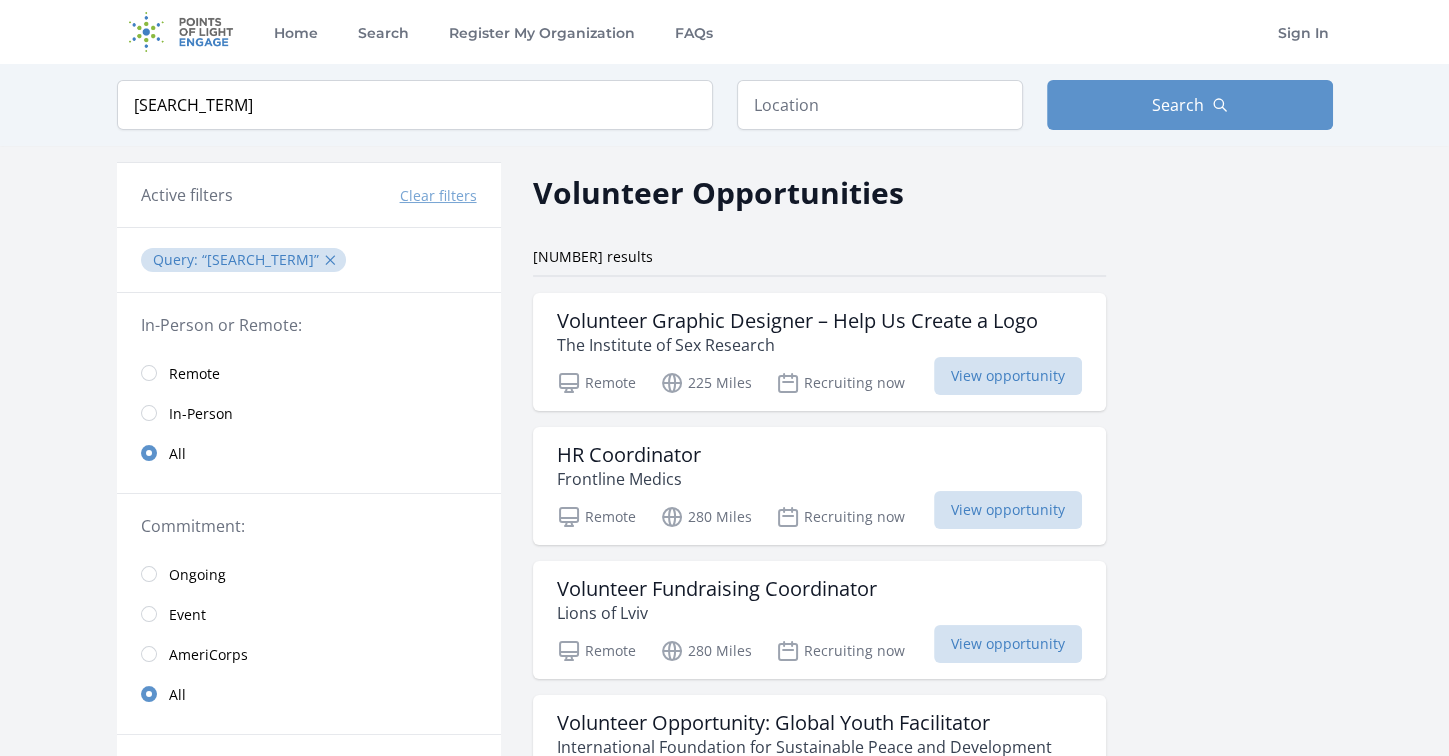 click on "знерщ ✕" at bounding box center [272, 259] 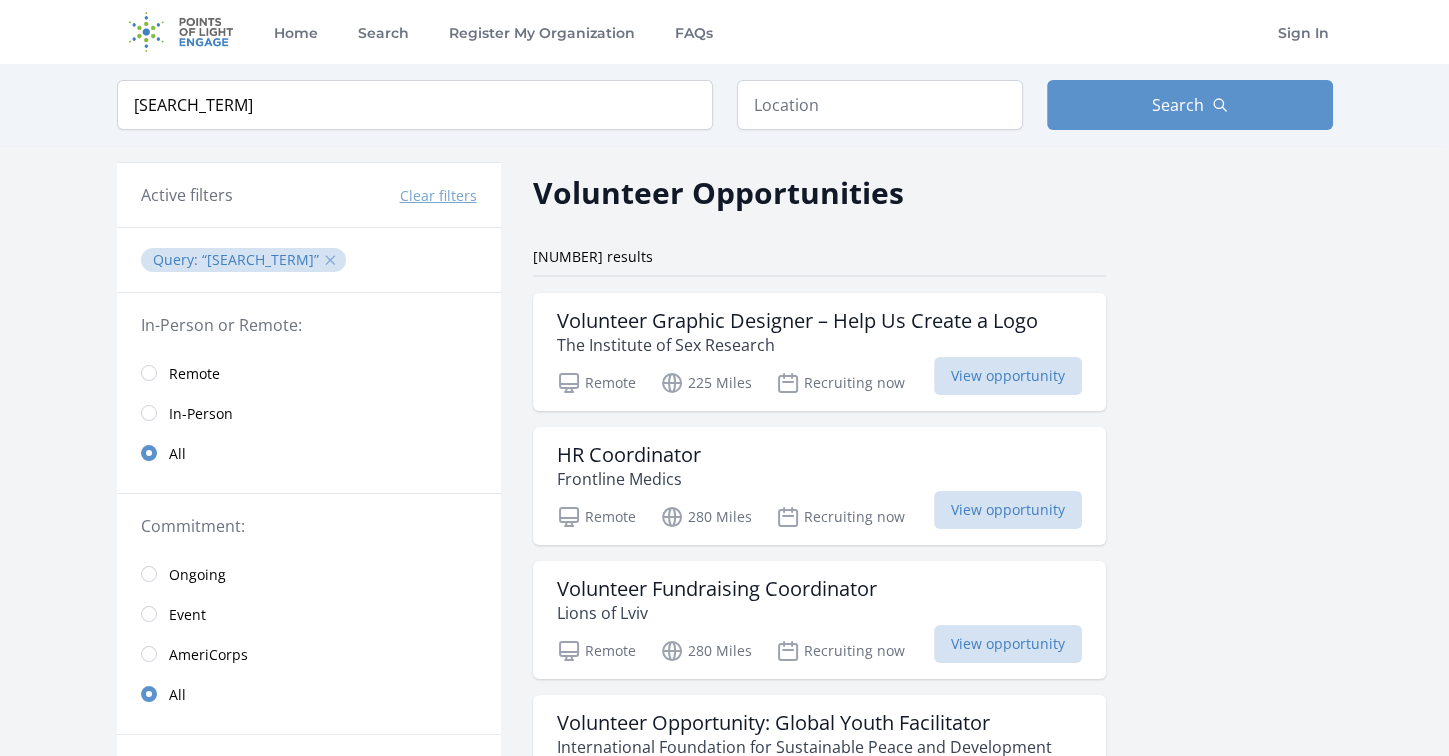 drag, startPoint x: 256, startPoint y: 260, endPoint x: 268, endPoint y: 260, distance: 12 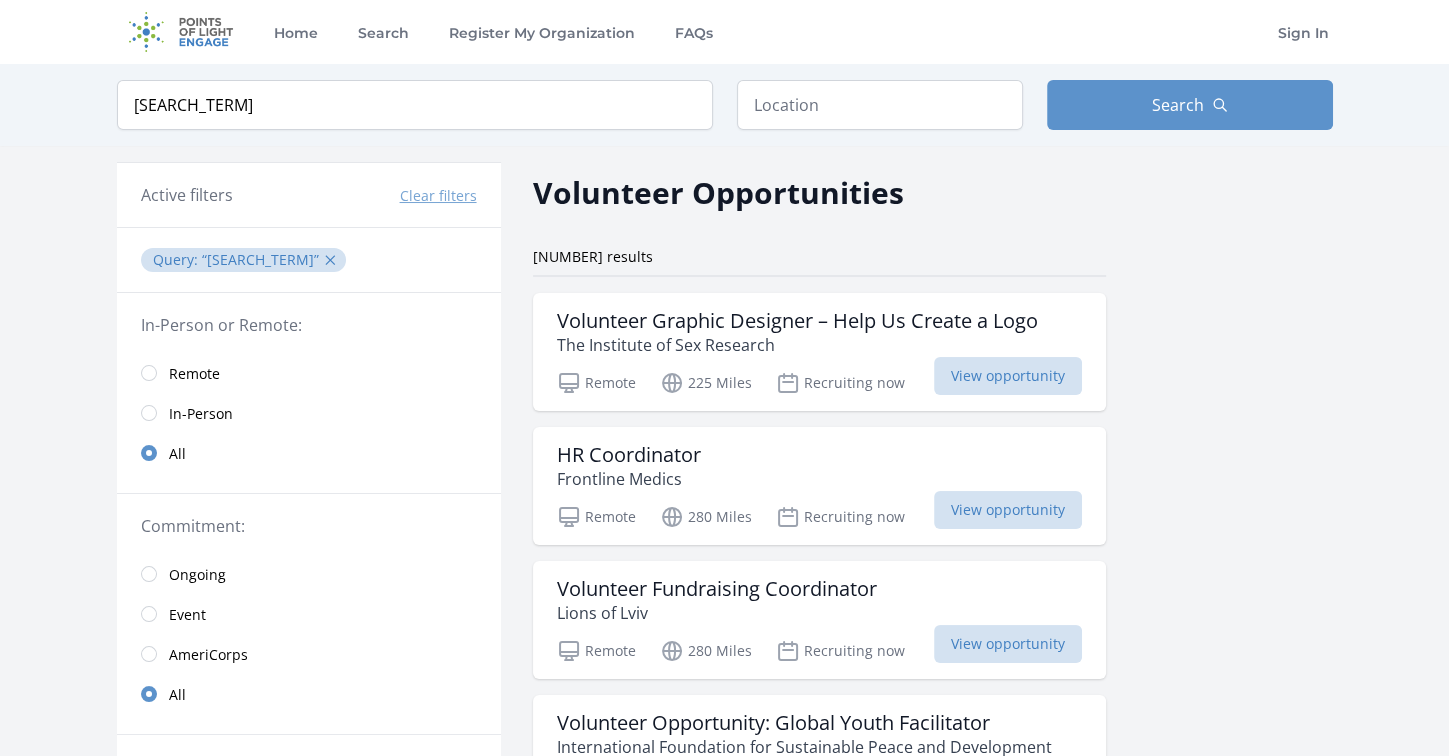 click on "знерщ ✕" at bounding box center (272, 259) 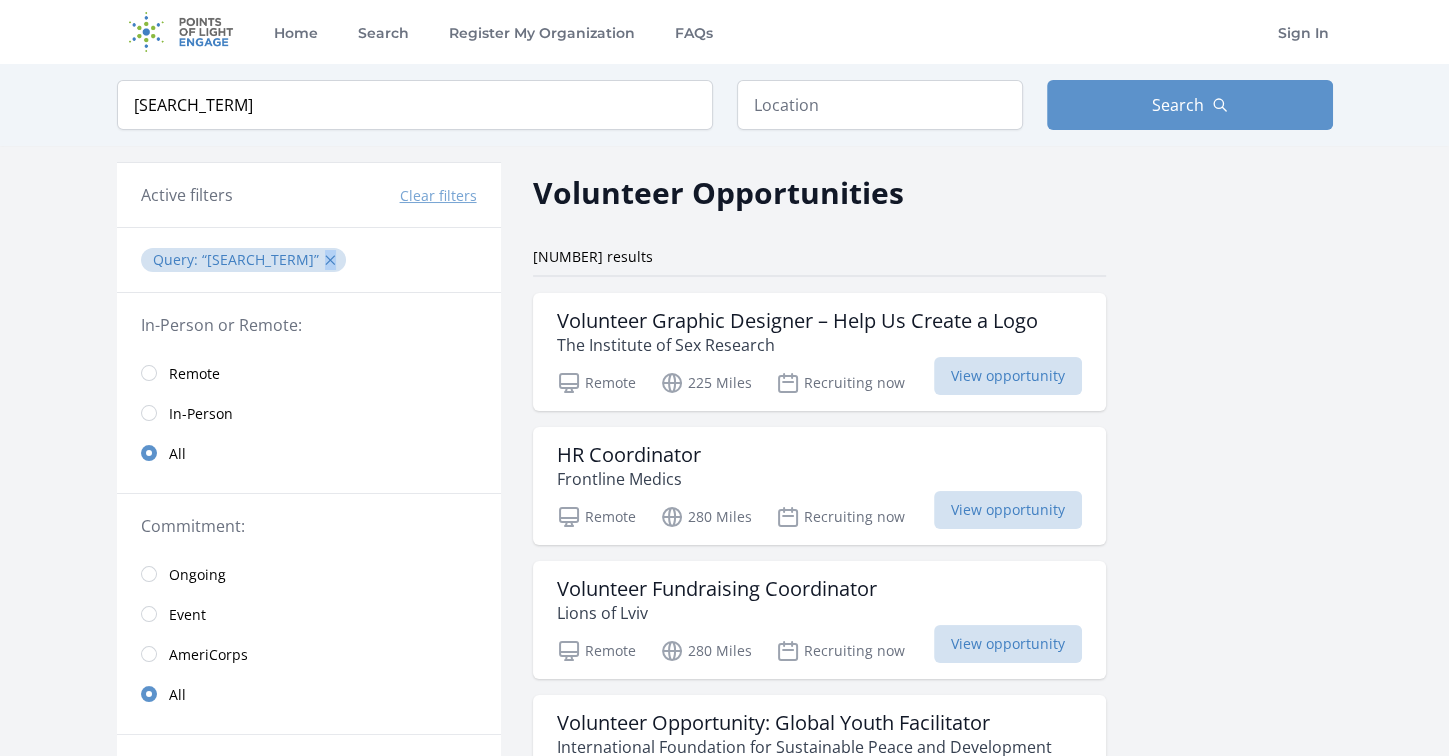 click on "знерщ ✕" at bounding box center (272, 259) 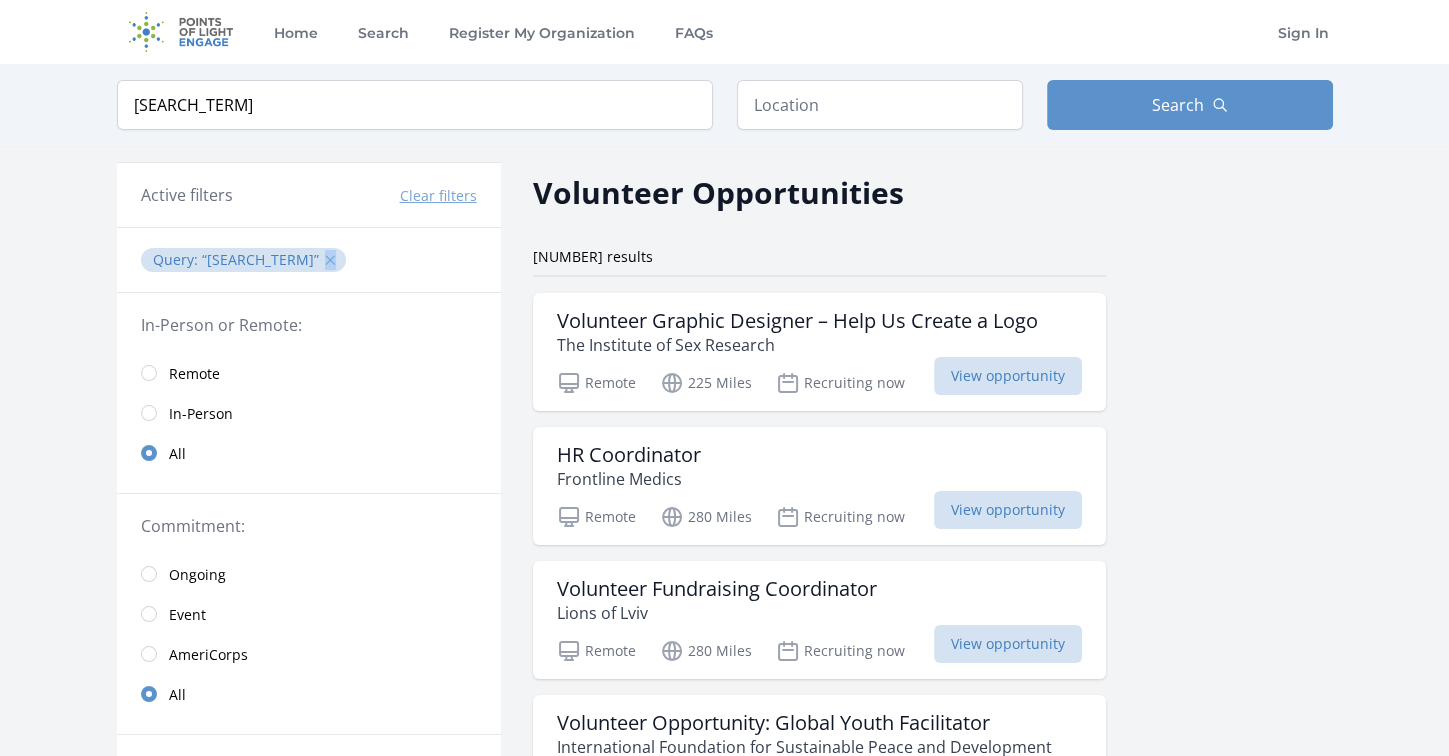click on "✕" at bounding box center (330, 260) 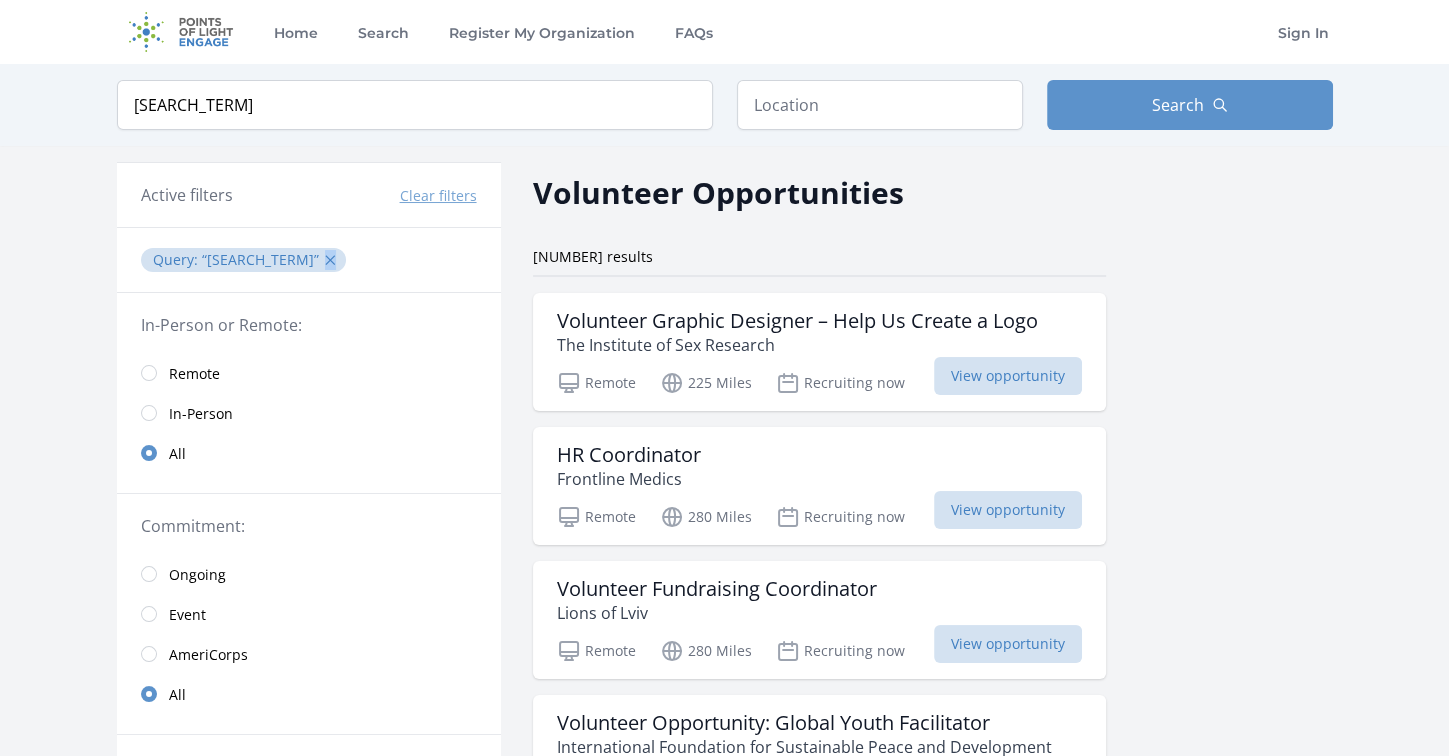click on "Clear filters" at bounding box center (438, 196) 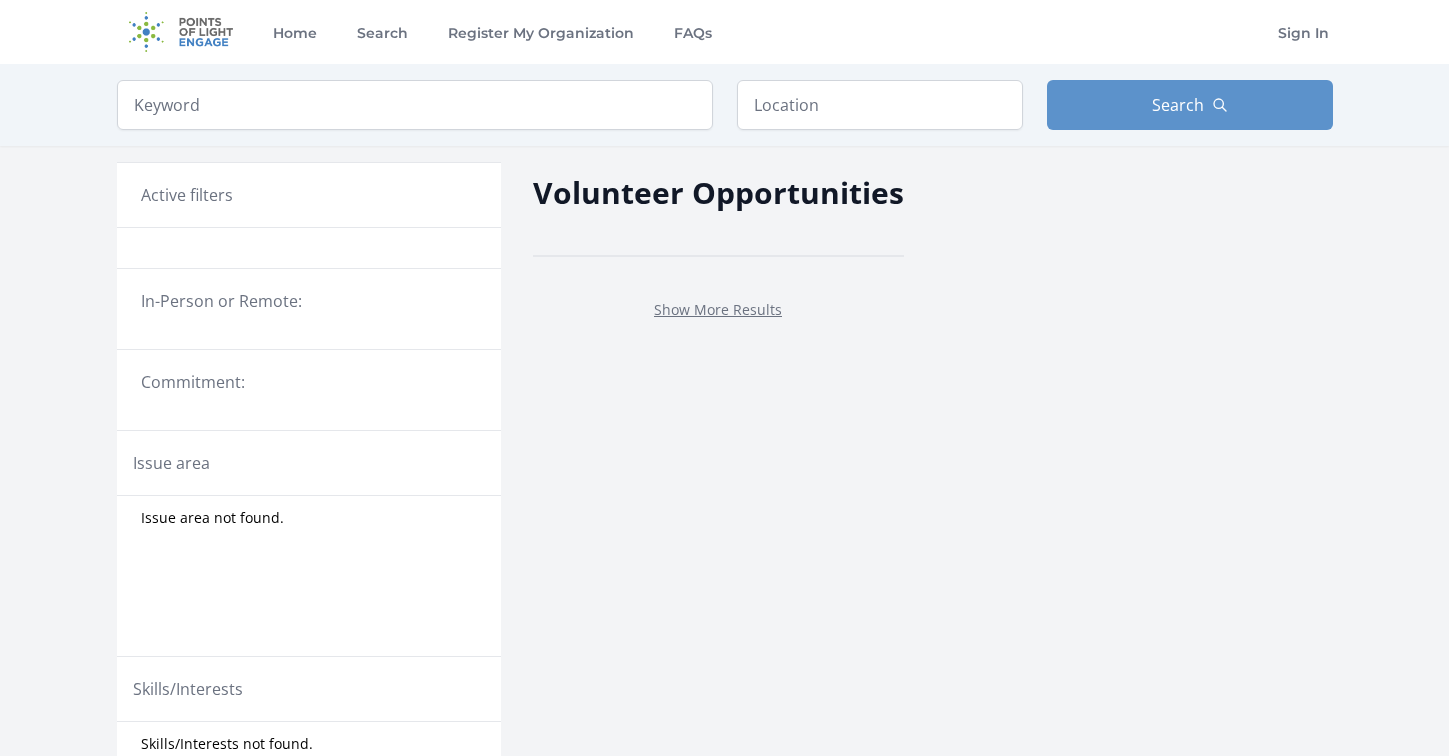 scroll, scrollTop: 0, scrollLeft: 0, axis: both 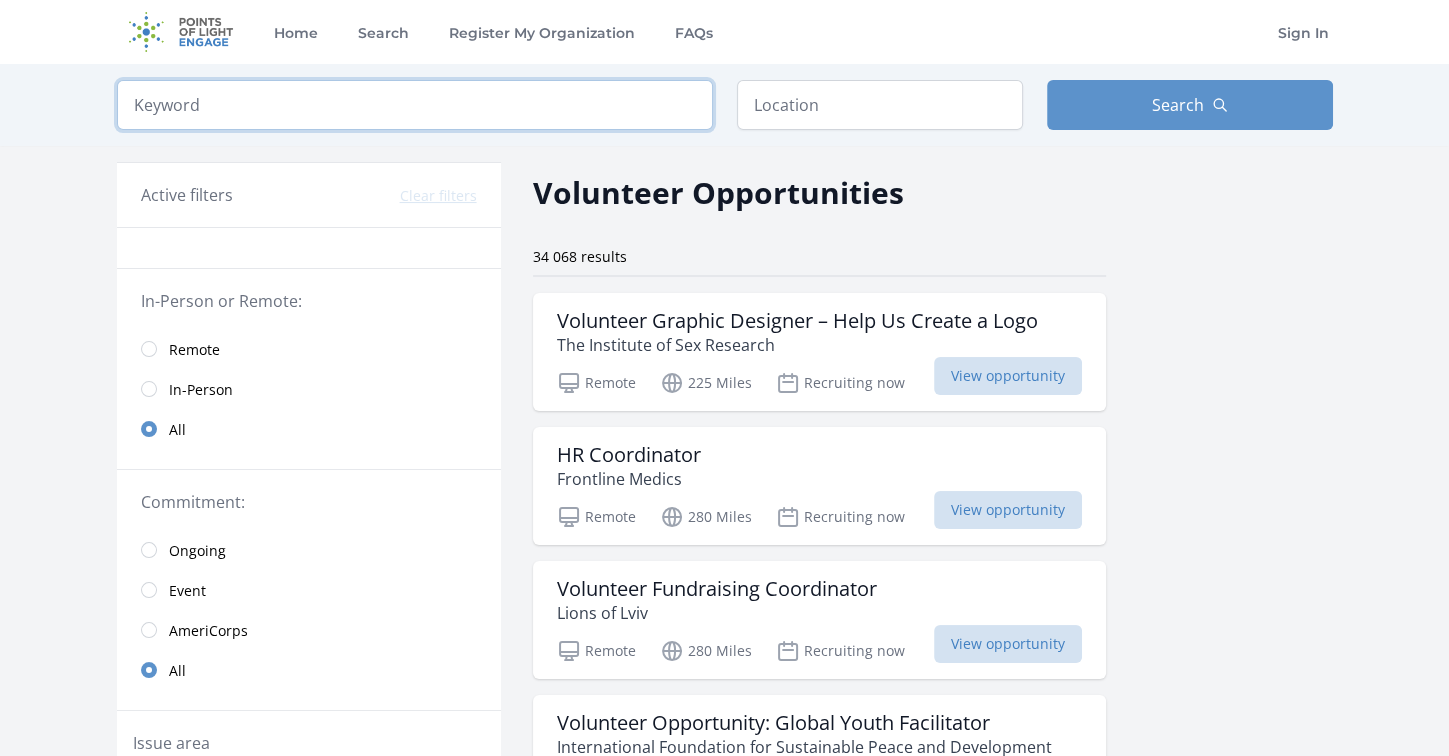 click at bounding box center [415, 105] 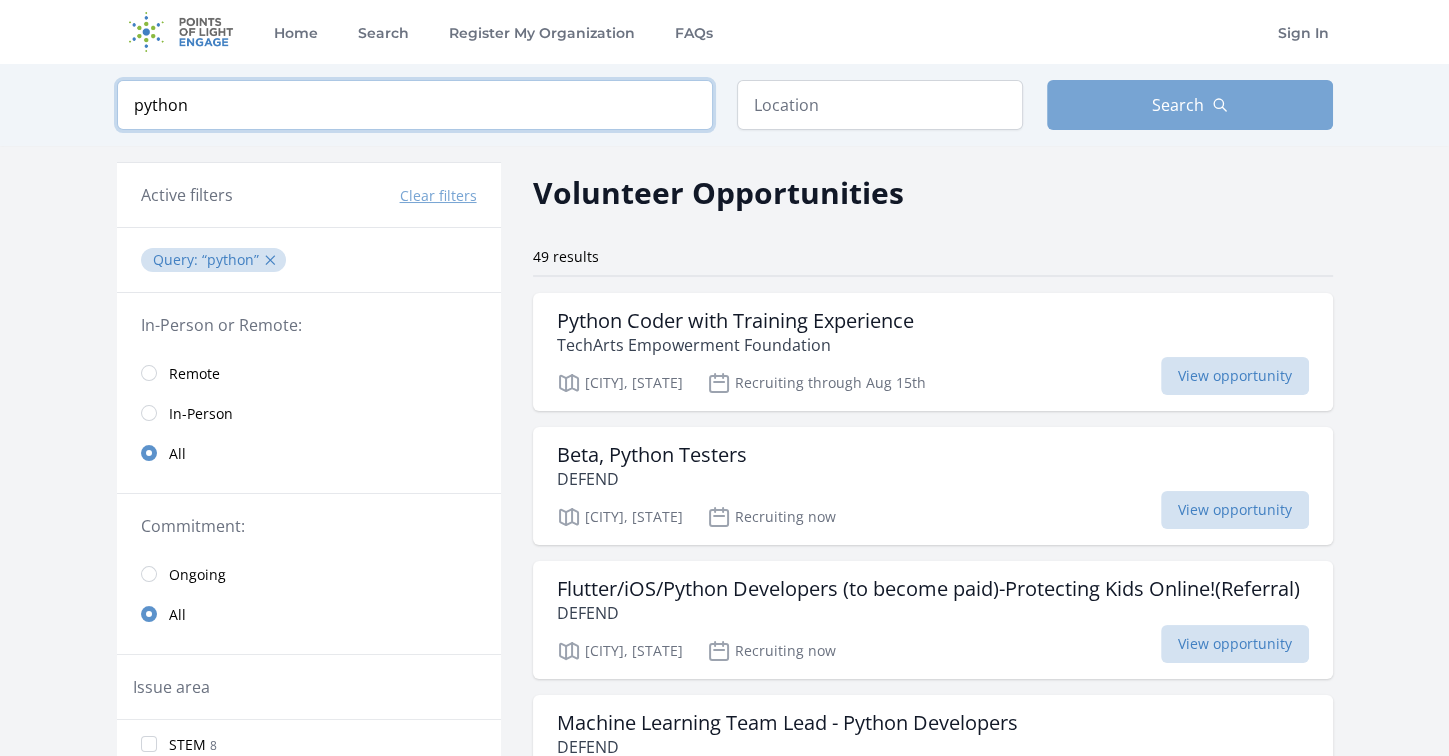 type on "python" 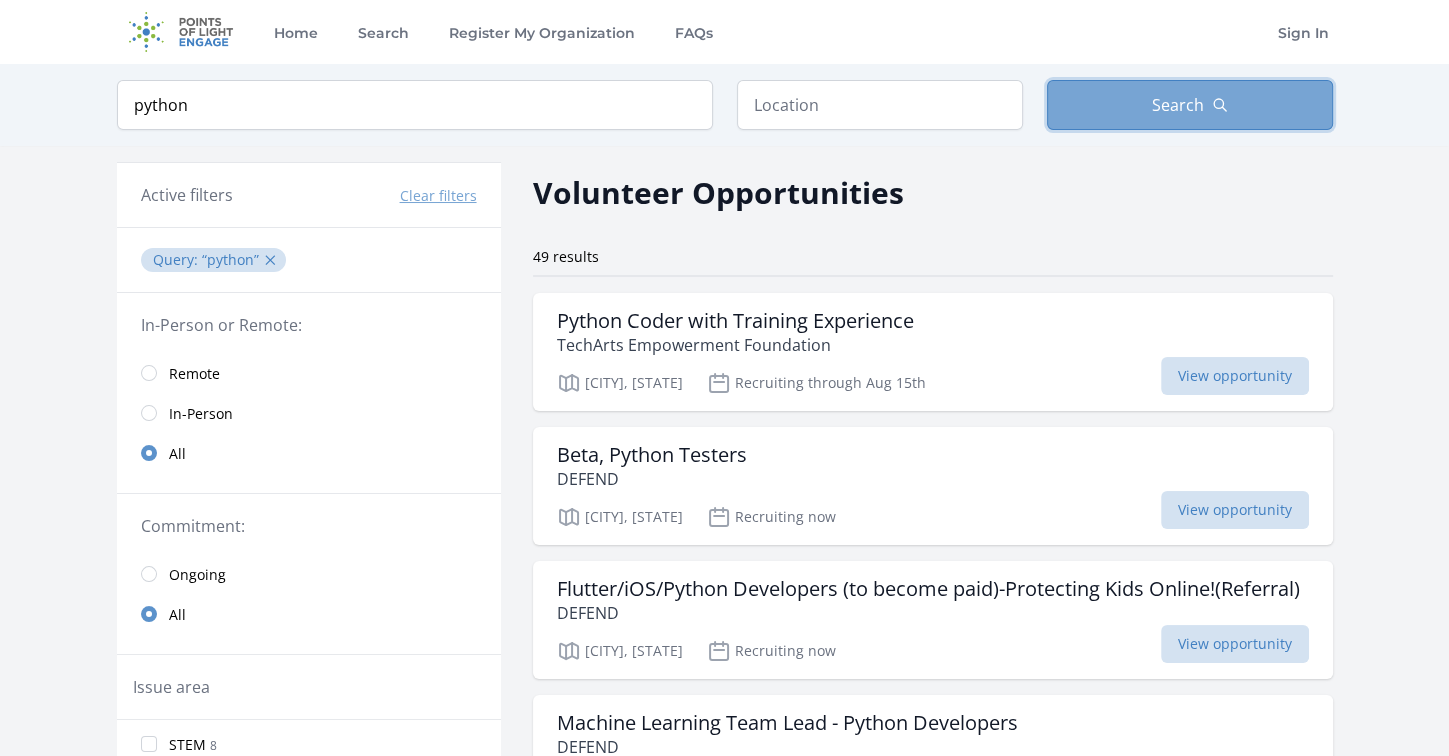 click on "Search" at bounding box center [1190, 105] 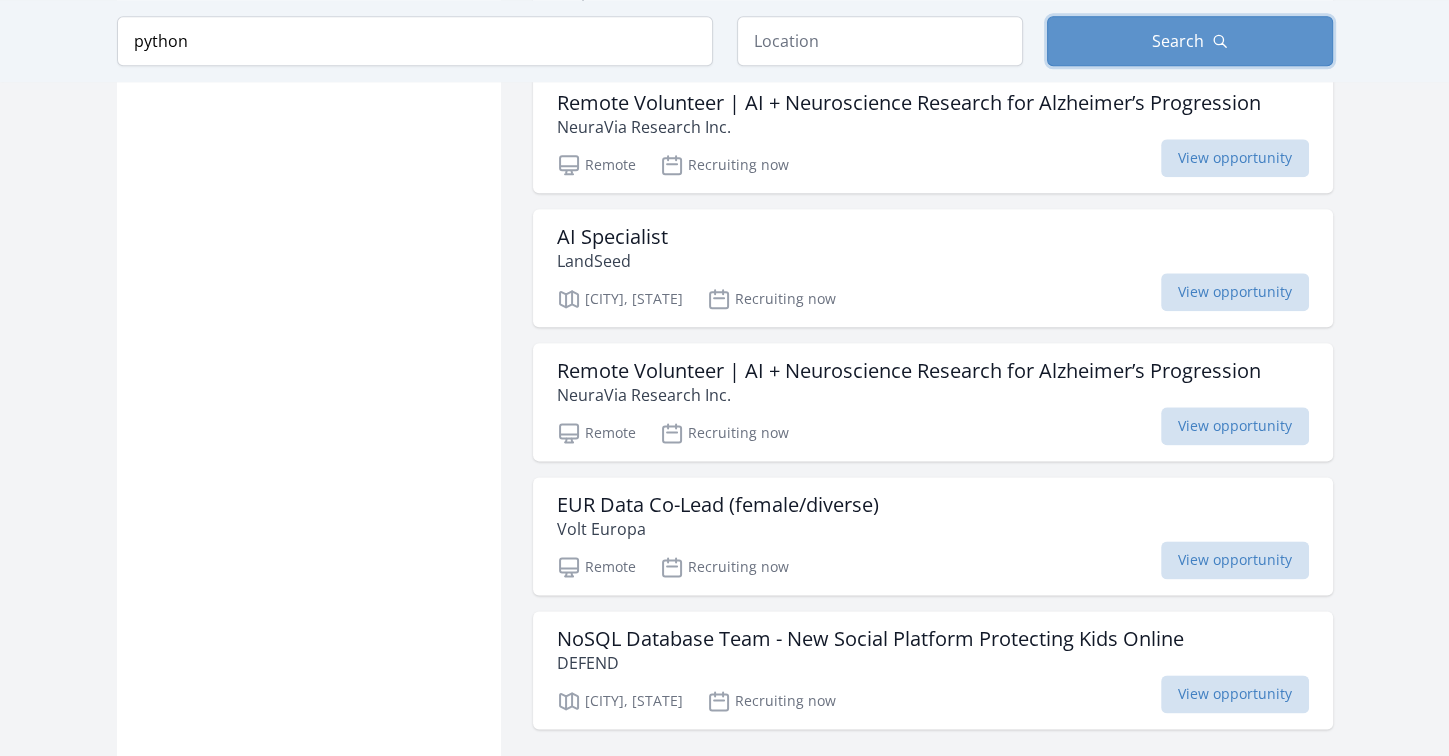 scroll, scrollTop: 2400, scrollLeft: 0, axis: vertical 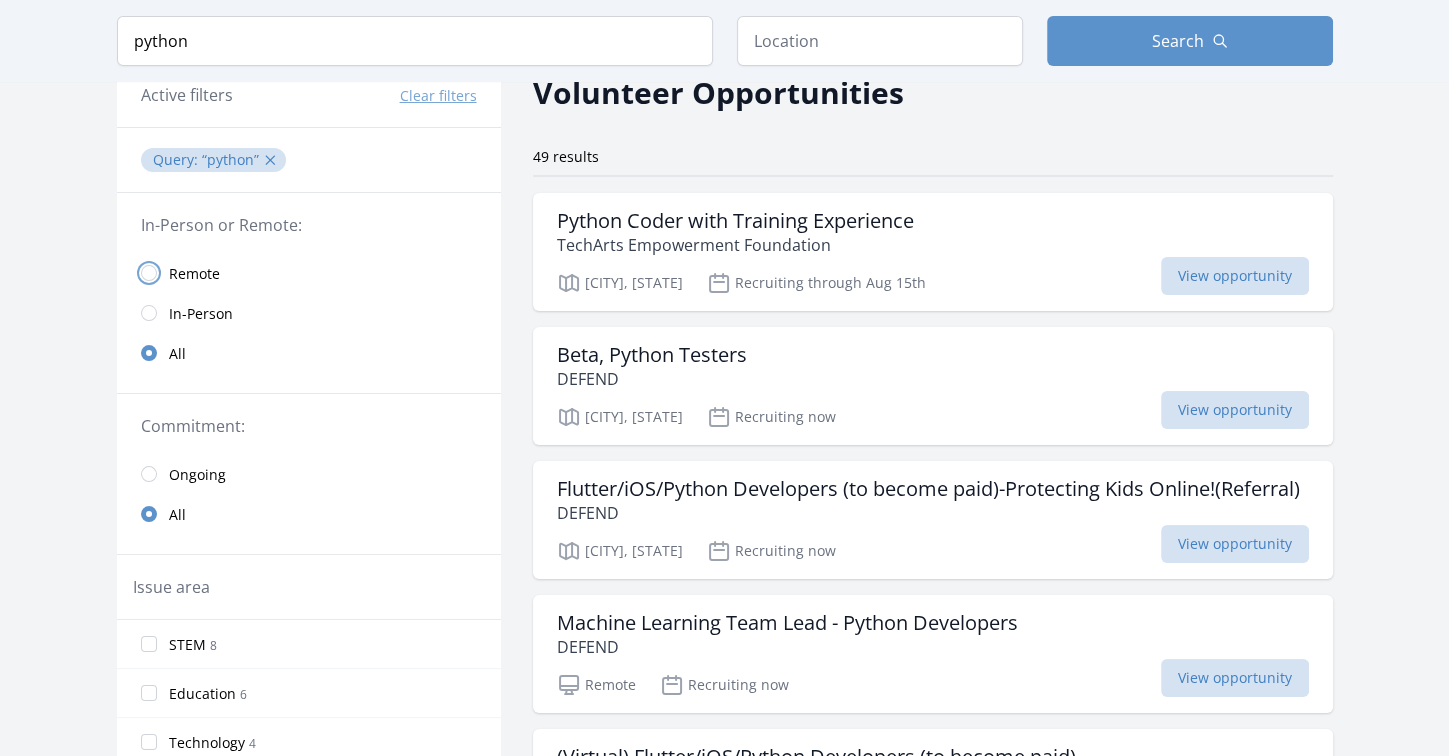 click at bounding box center [149, 273] 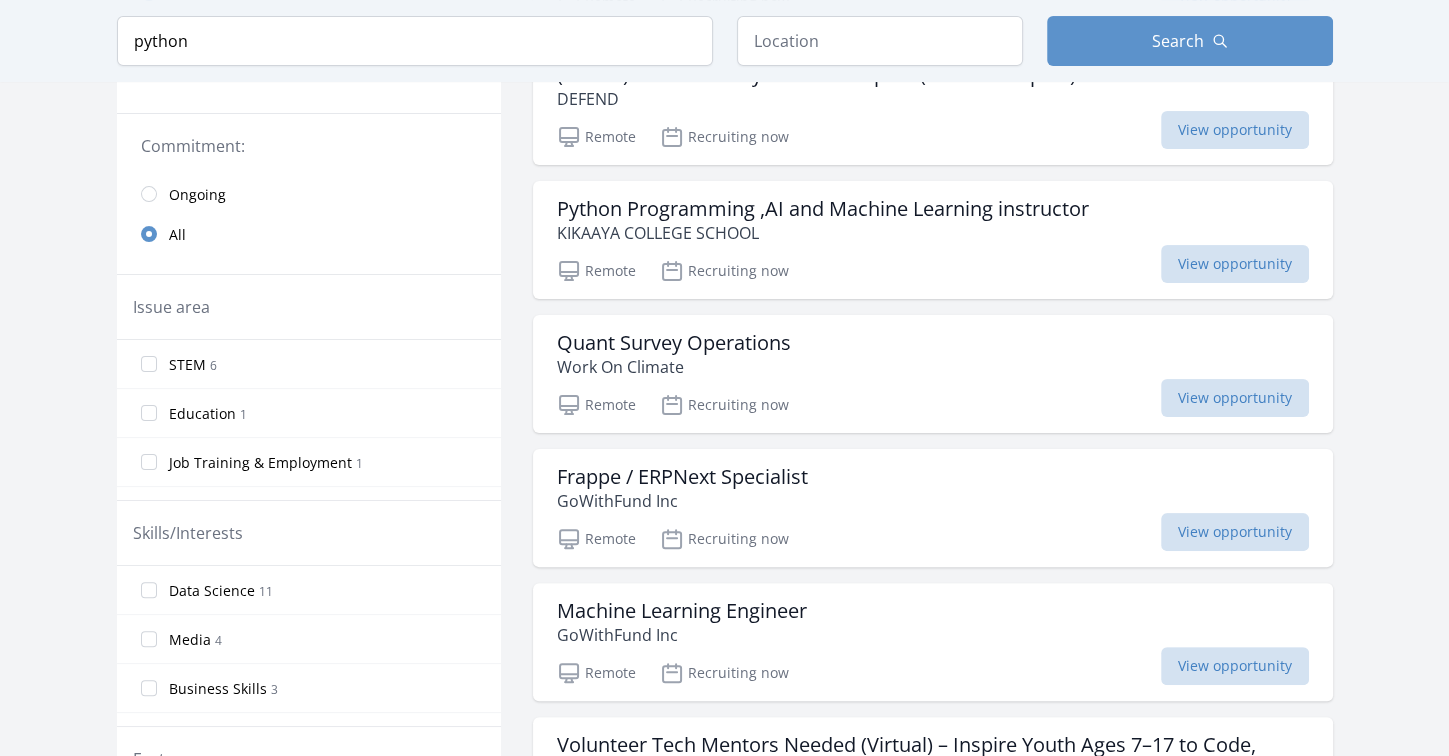 scroll, scrollTop: 500, scrollLeft: 0, axis: vertical 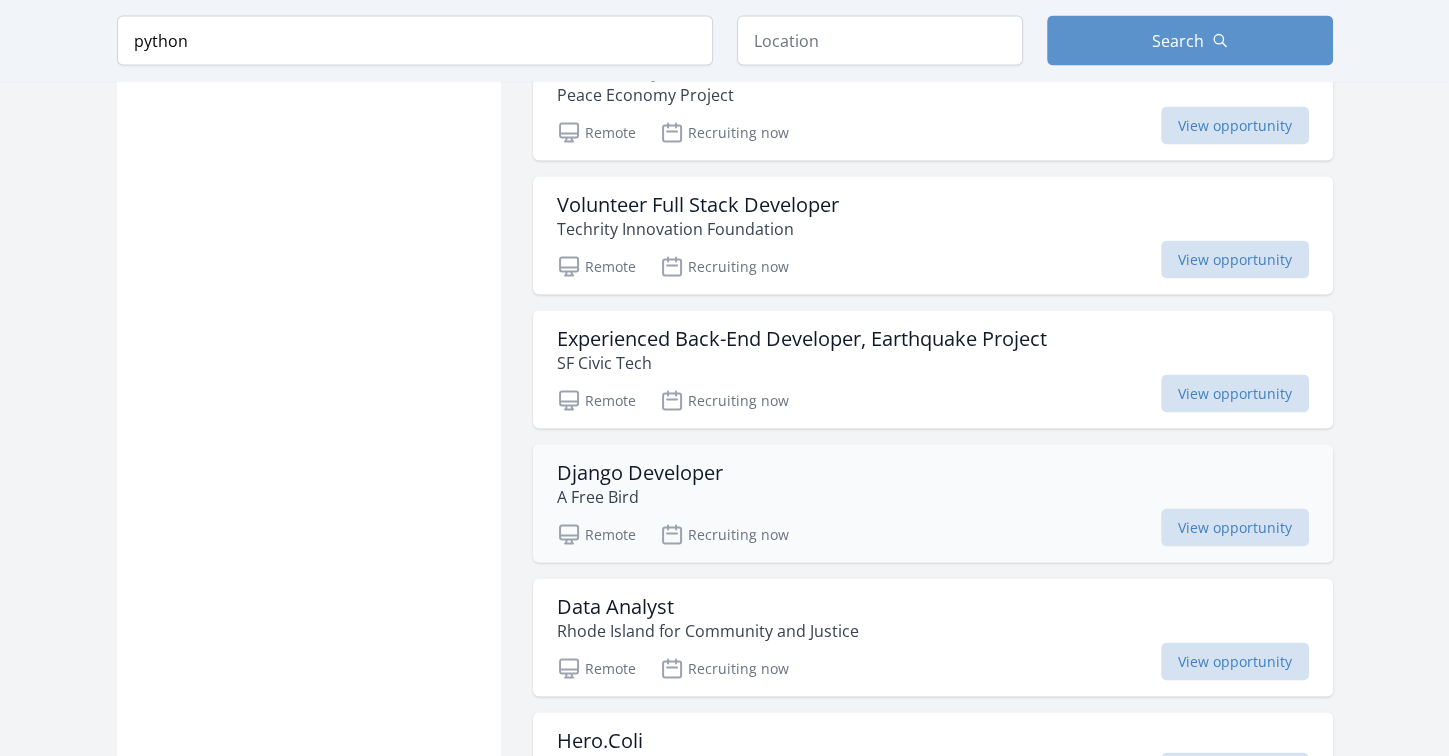 click on "Django Developer" at bounding box center [640, 473] 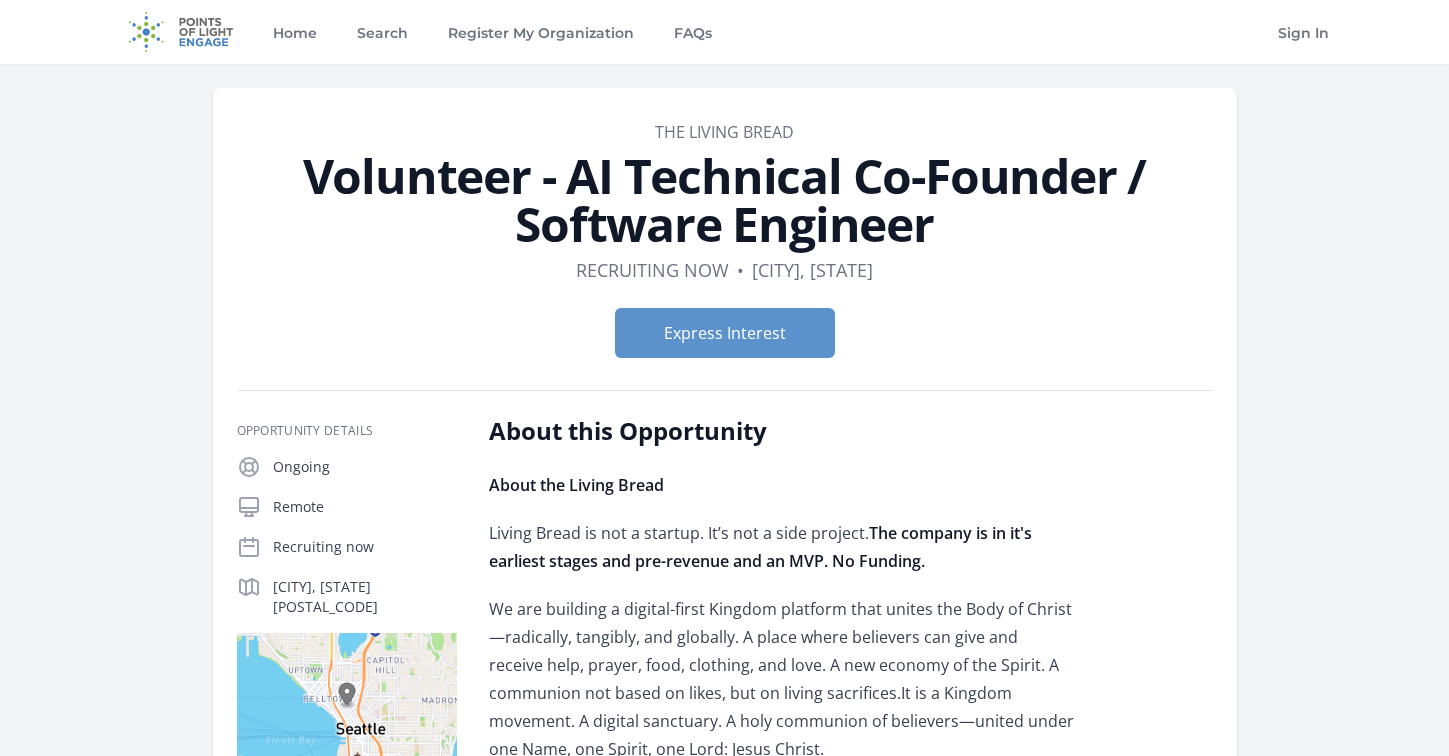 scroll, scrollTop: 0, scrollLeft: 0, axis: both 